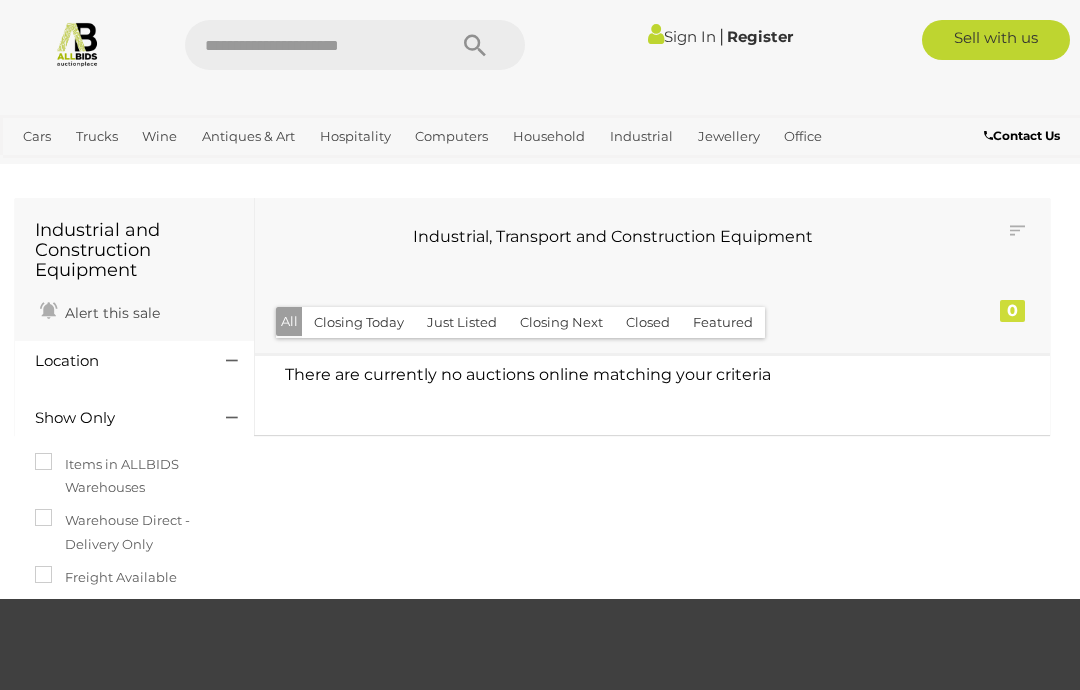 scroll, scrollTop: 0, scrollLeft: 0, axis: both 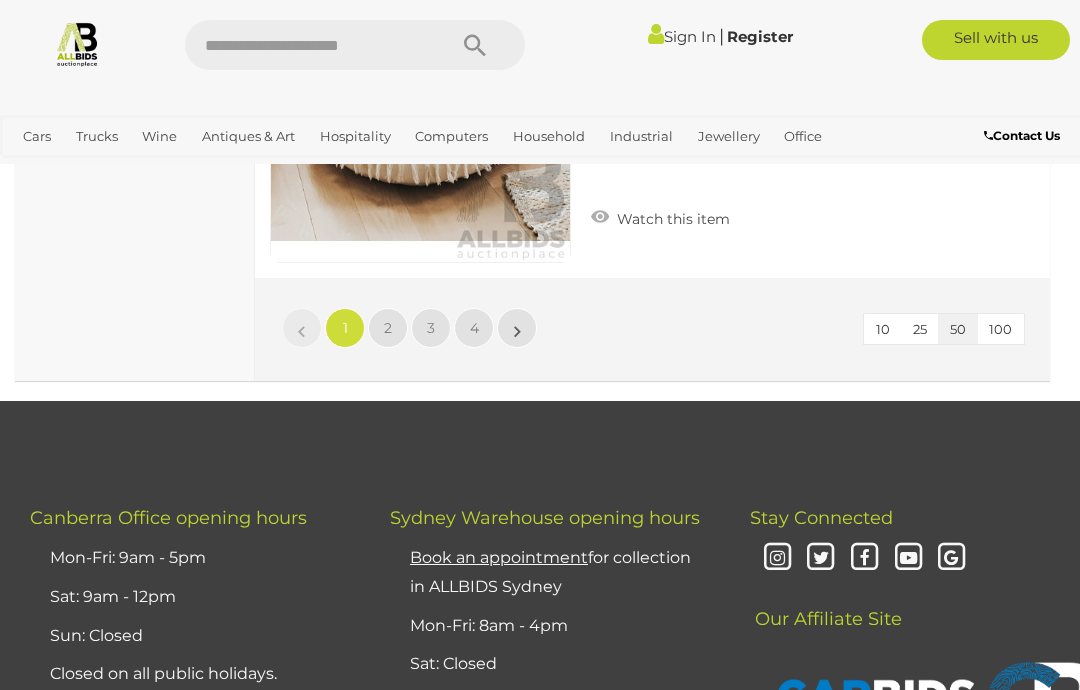 click on "2" at bounding box center (302, 328) 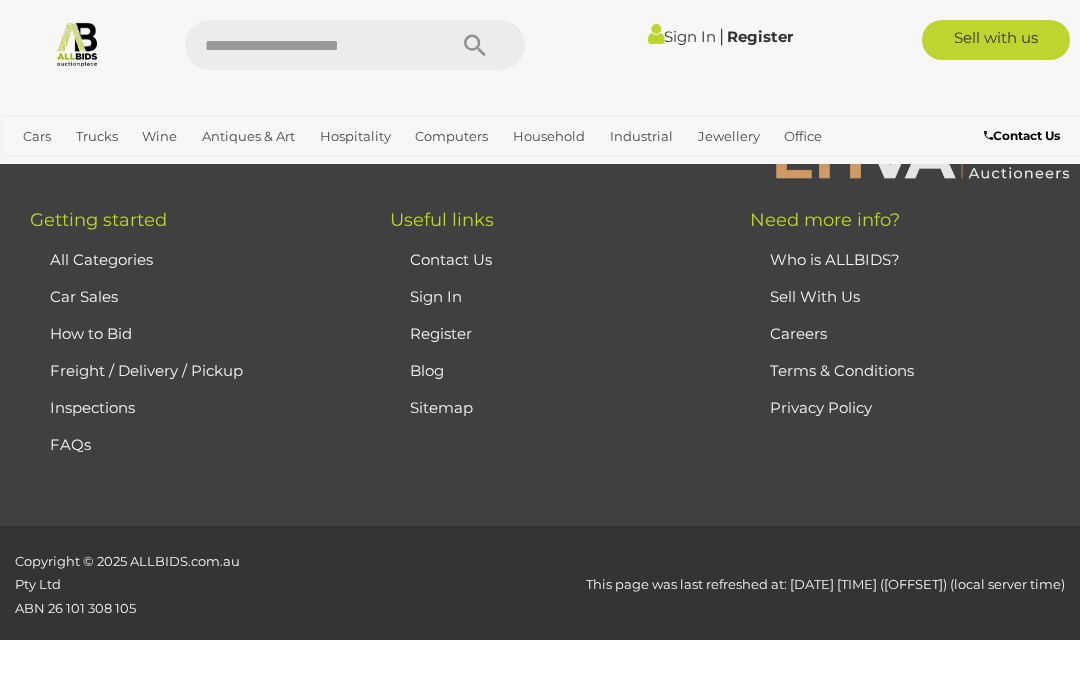 scroll, scrollTop: 315, scrollLeft: 0, axis: vertical 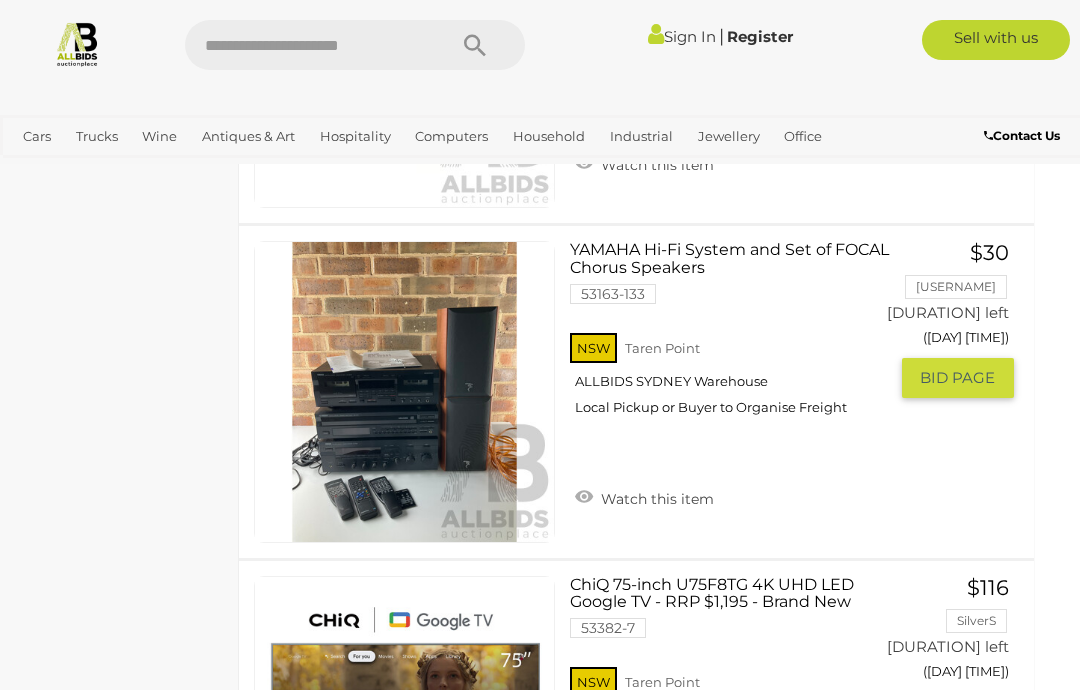 click on "NSW
Taren Point
ALLBIDS SYDNEY Warehouse
Local Pickup or Buyer to Organise Freight" at bounding box center [728, 380] 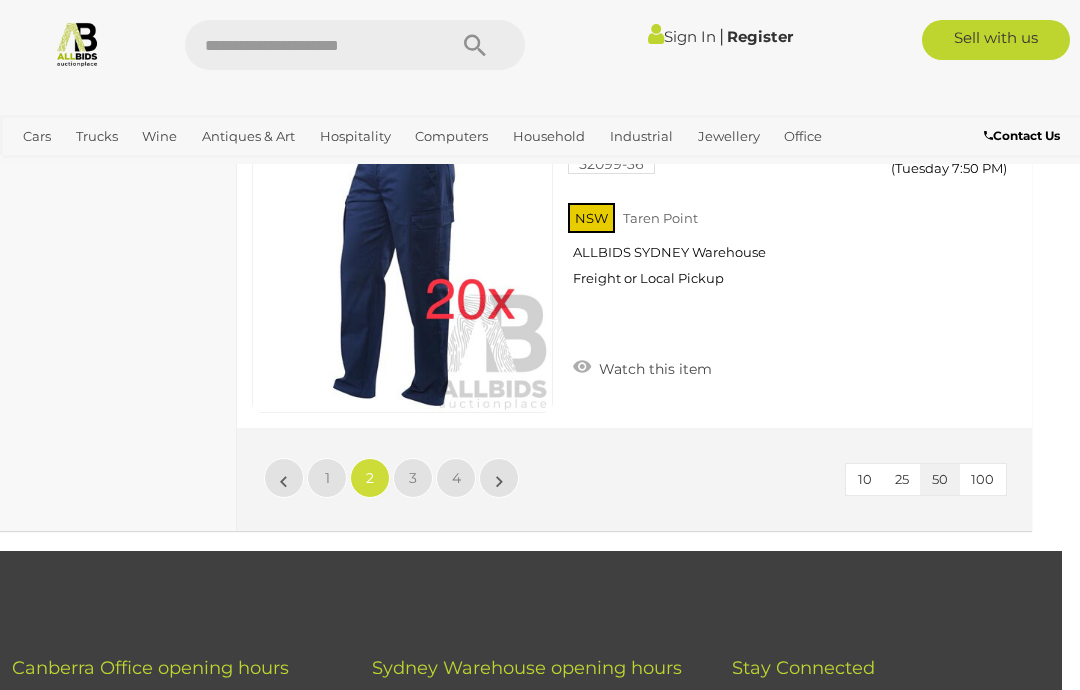 scroll, scrollTop: 16930, scrollLeft: 0, axis: vertical 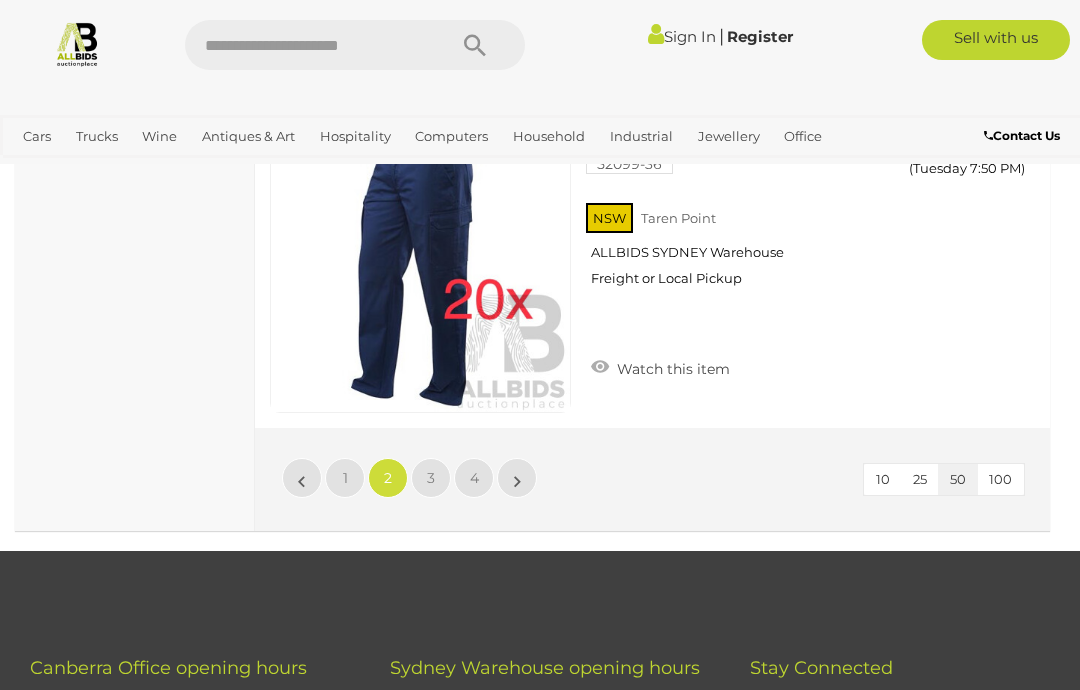 click on "3" at bounding box center (345, 478) 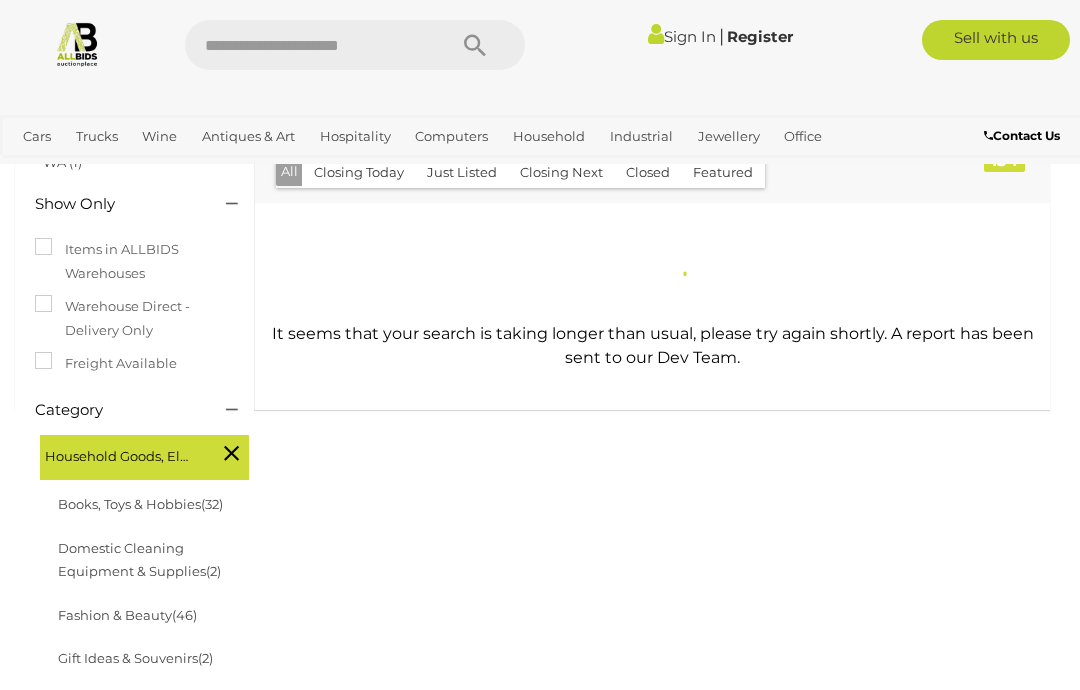 scroll, scrollTop: 308, scrollLeft: 0, axis: vertical 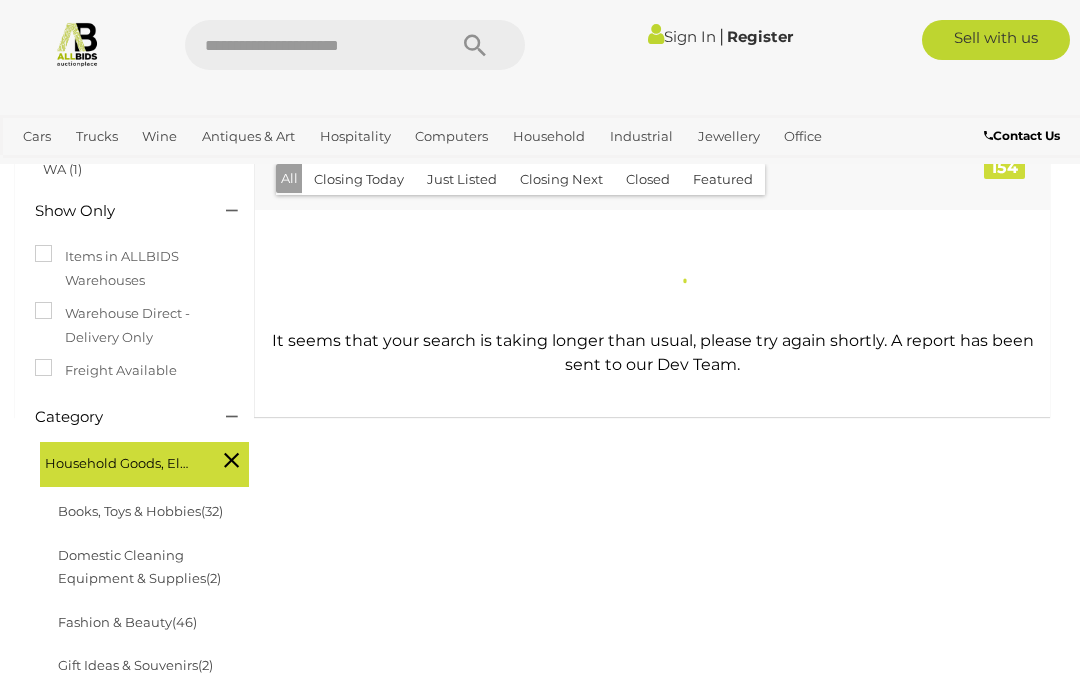 click at bounding box center [77, 43] 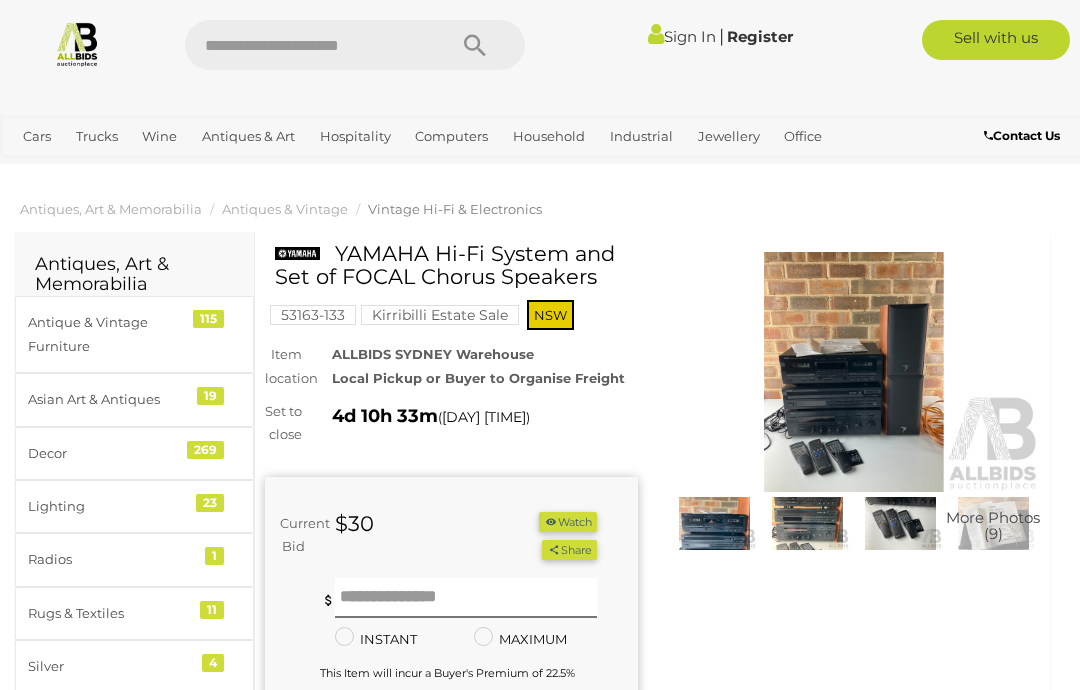 scroll, scrollTop: 0, scrollLeft: 0, axis: both 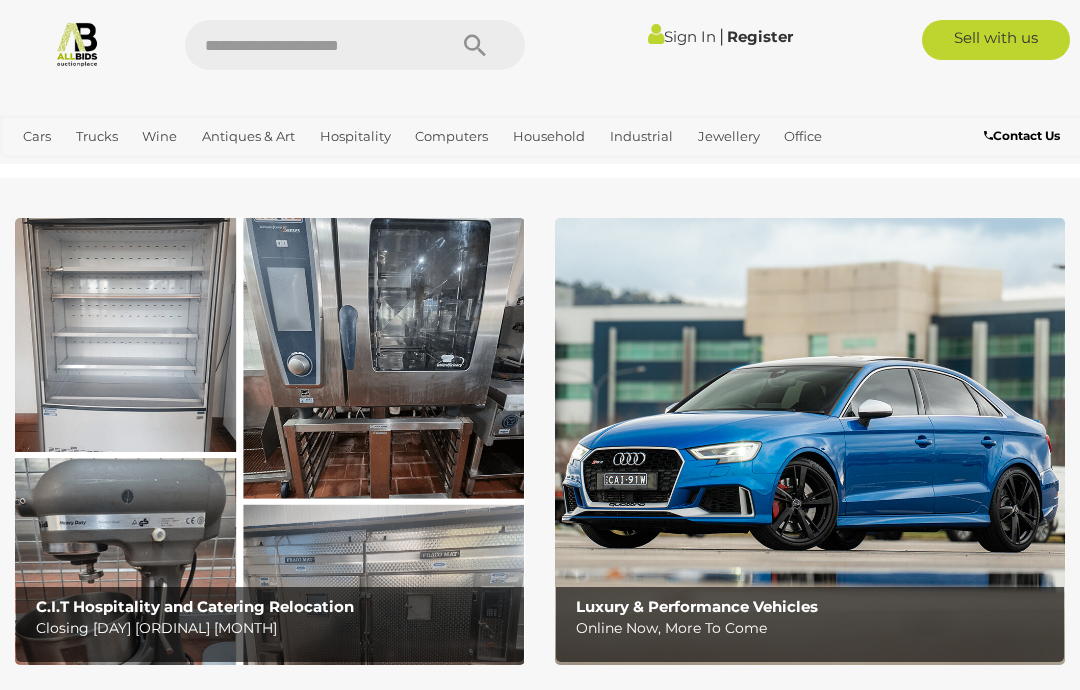 click on "View All Household  Auctions" at bounding box center (0, 0) 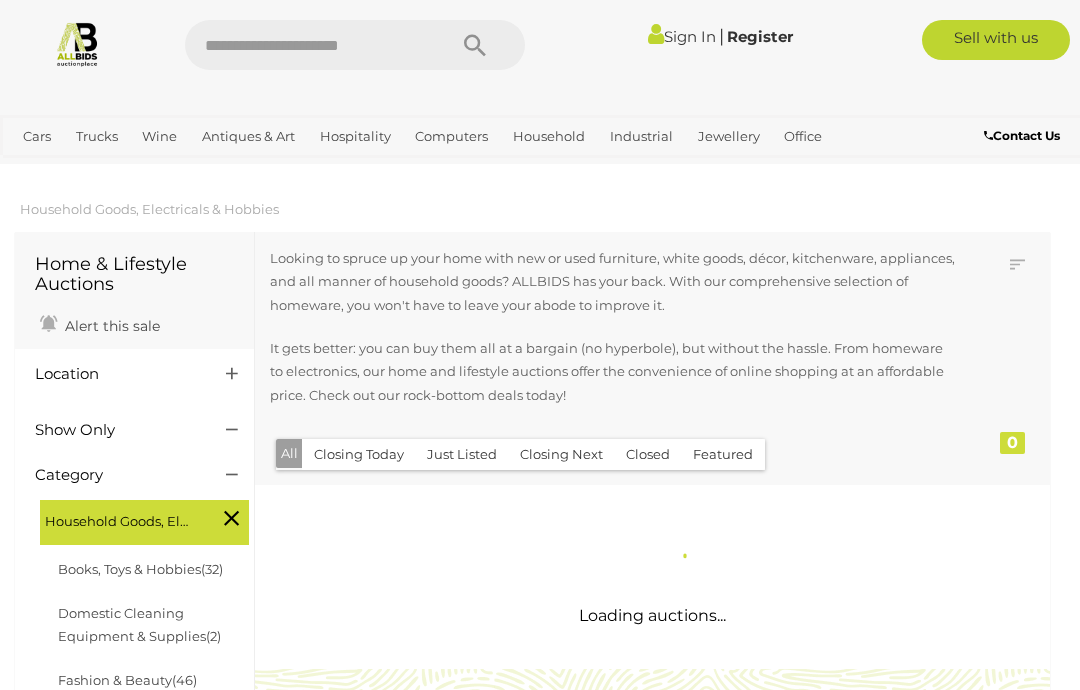 scroll, scrollTop: 0, scrollLeft: 0, axis: both 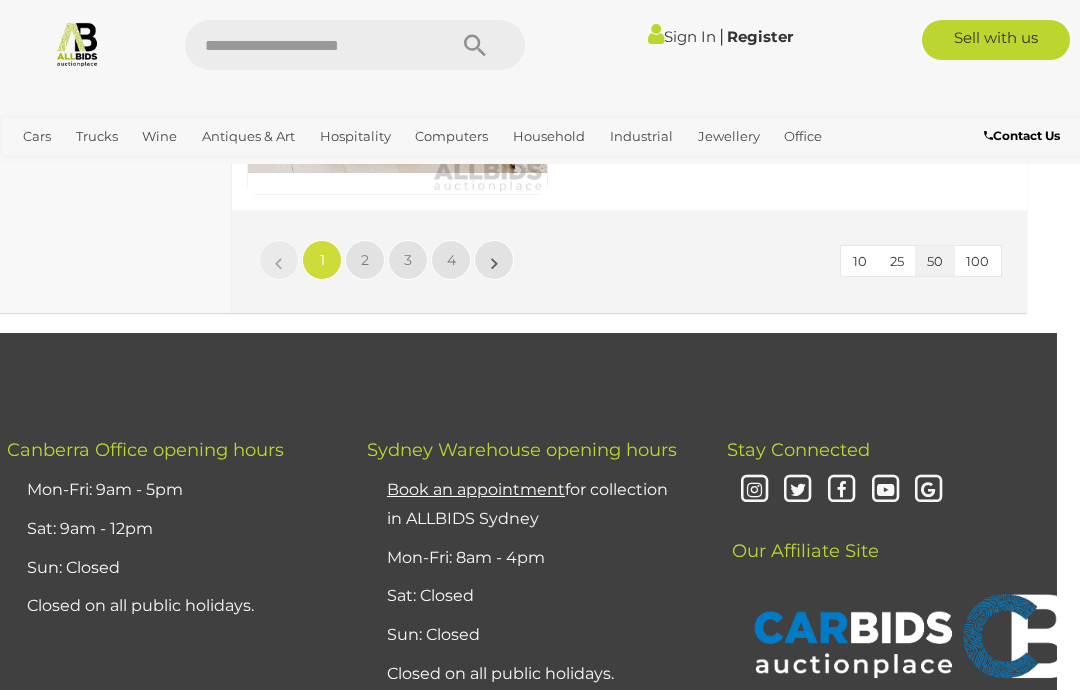 click on "3" at bounding box center [279, 260] 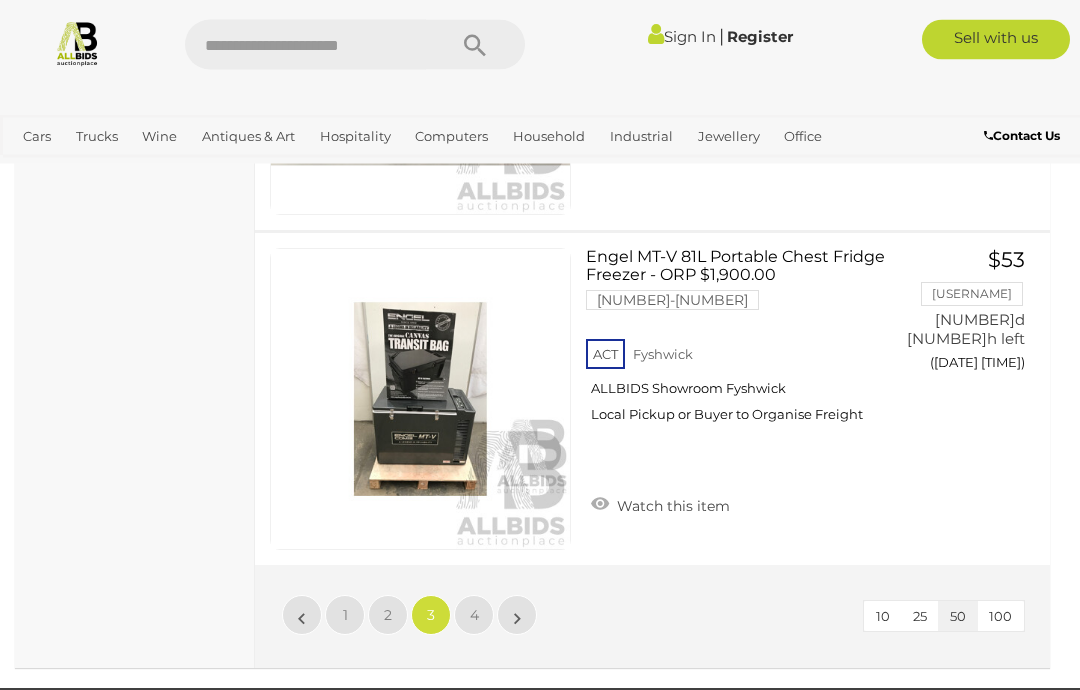scroll, scrollTop: 16867, scrollLeft: 0, axis: vertical 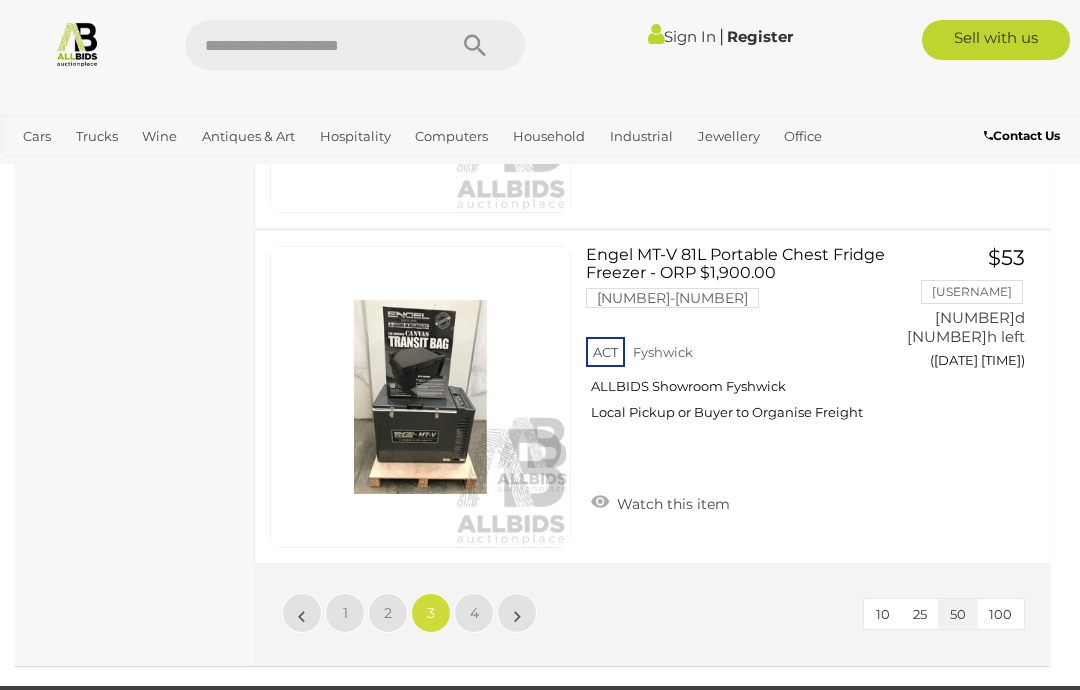 click on "4" at bounding box center [302, 613] 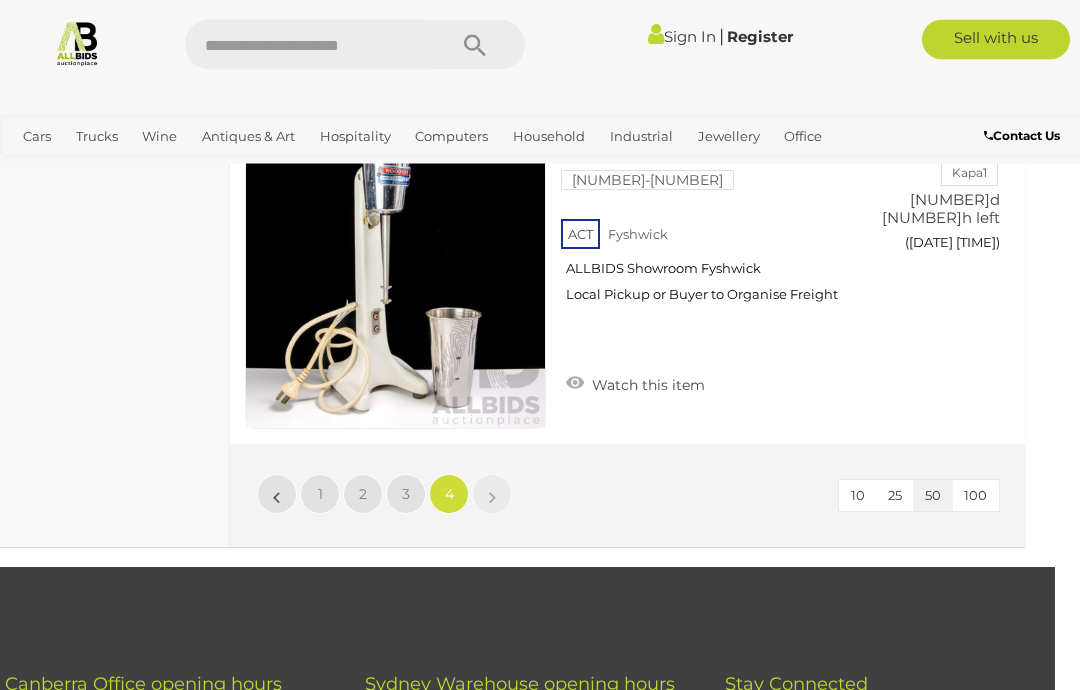 scroll, scrollTop: 1412, scrollLeft: 25, axis: both 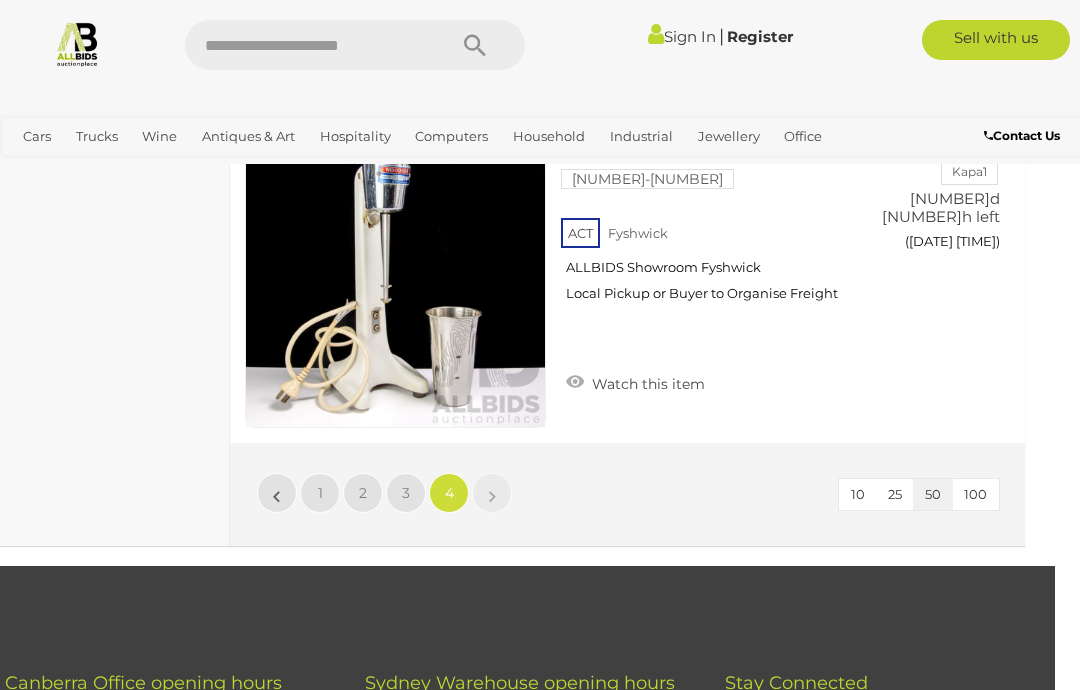 click on "View All Wine  Auctions" at bounding box center [0, 0] 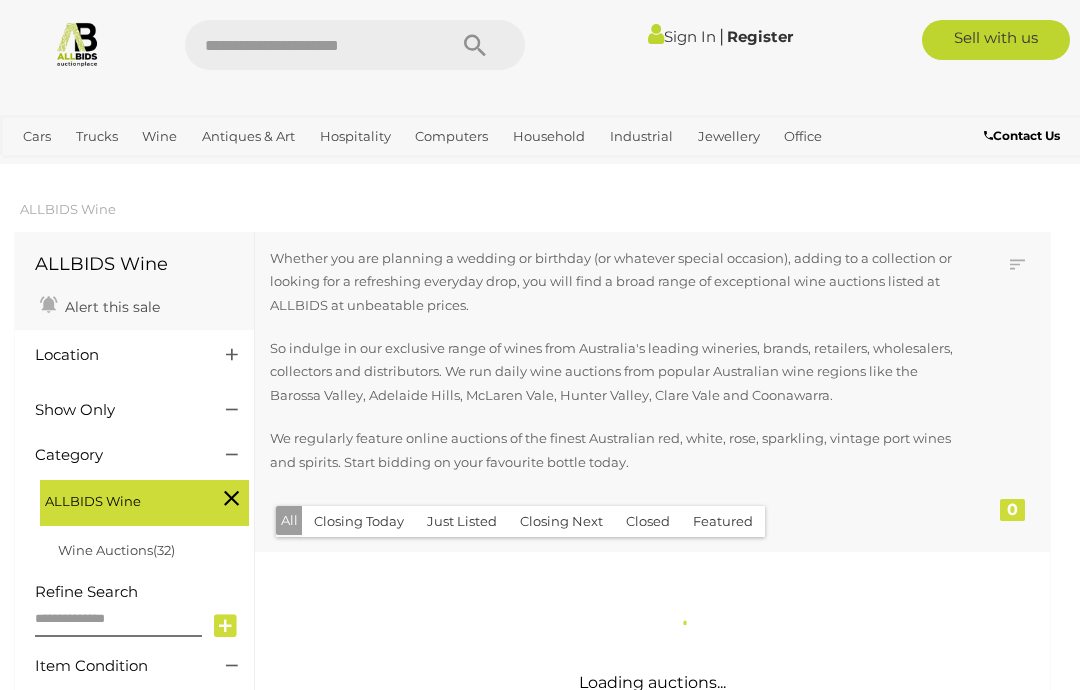 scroll, scrollTop: 0, scrollLeft: 0, axis: both 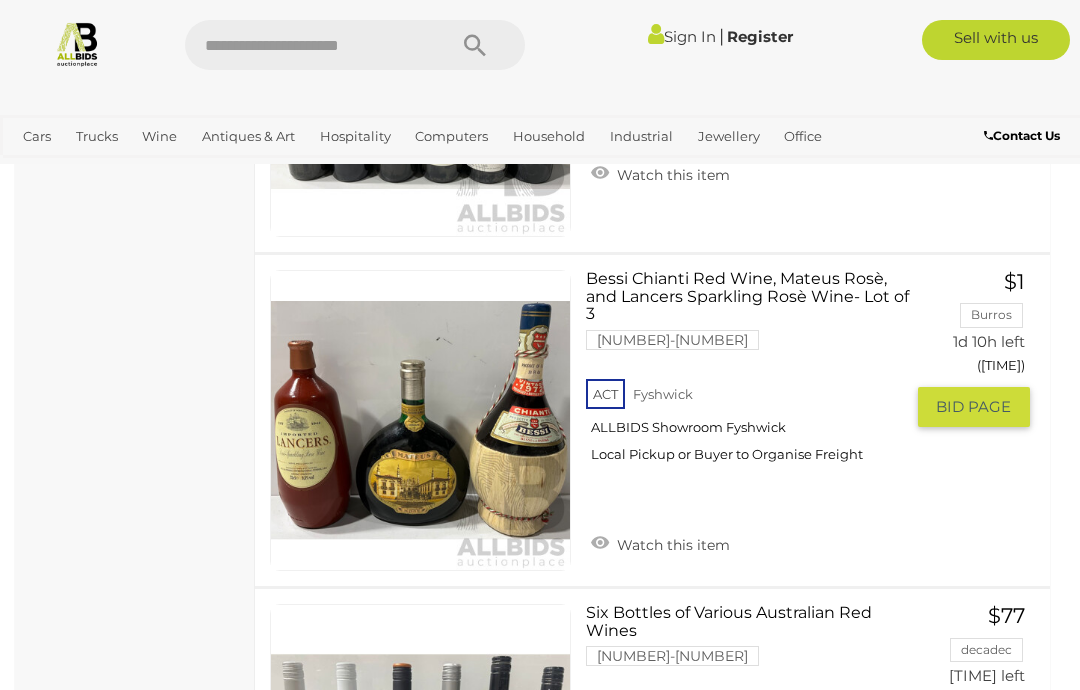 click on "ACT
Fyshwick
ALLBIDS Showroom Fyshwick
Local Pickup or Buyer to Organise Freight" at bounding box center (744, 426) 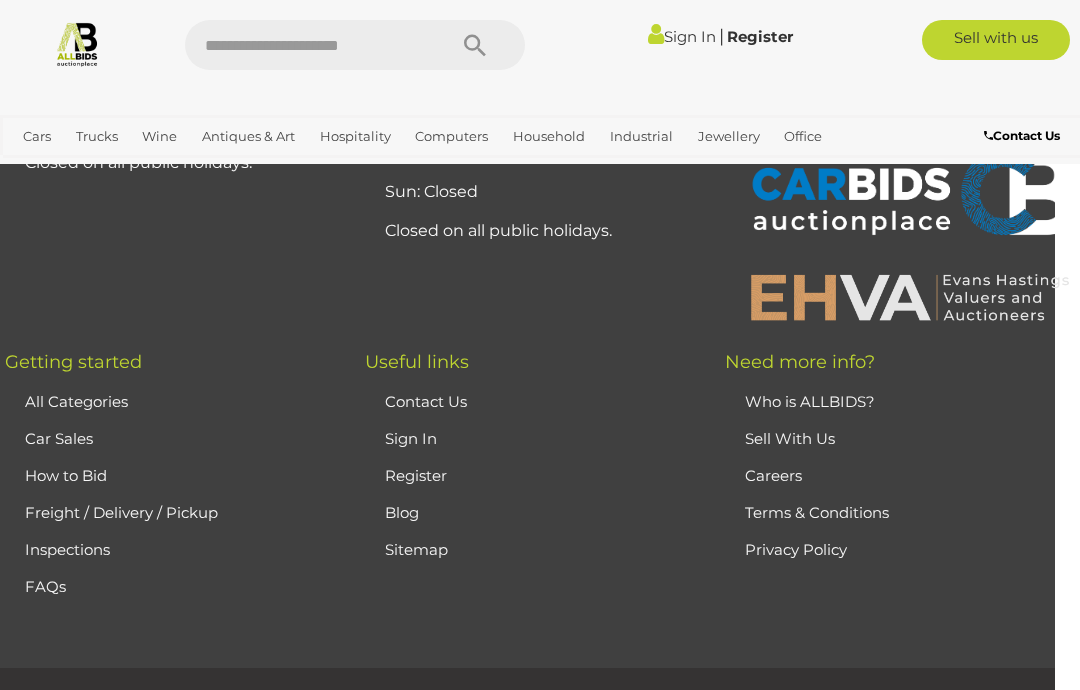 scroll, scrollTop: 10584, scrollLeft: 25, axis: both 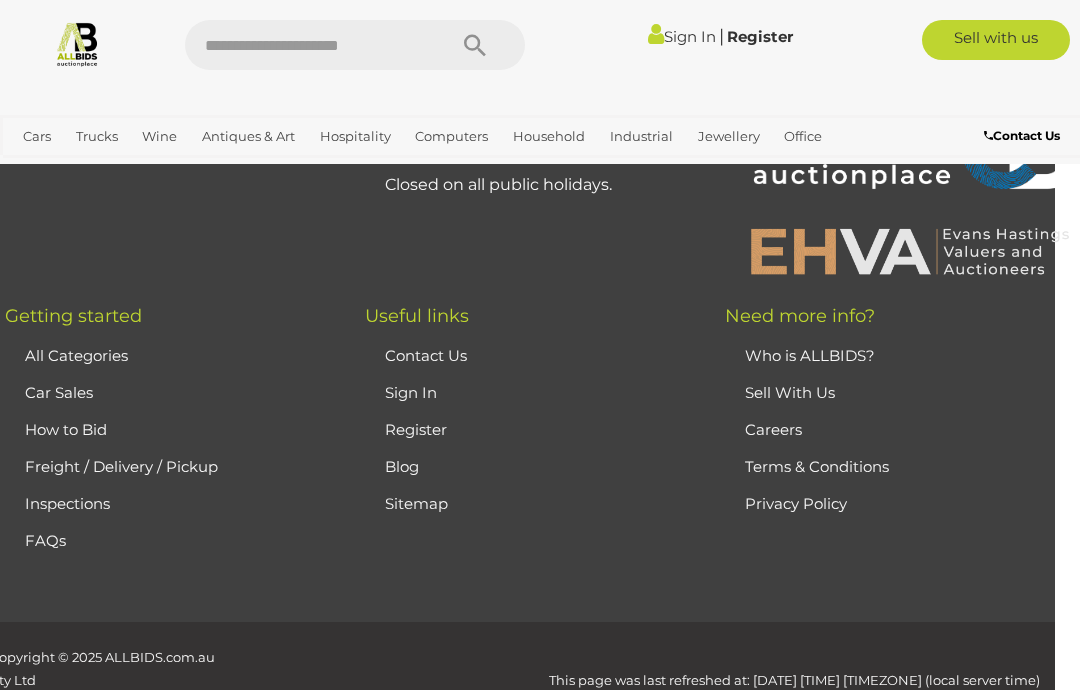 click on "View All Computers  Auctions" at bounding box center [0, 0] 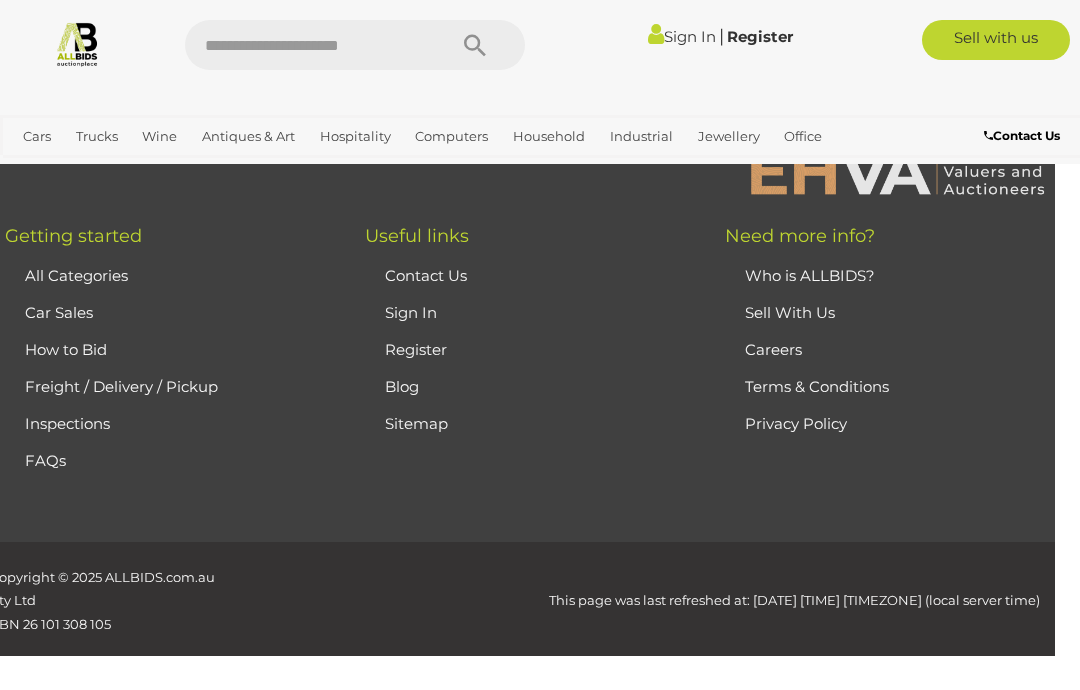 click on "View All Hospitality  Auctions" at bounding box center (0, 0) 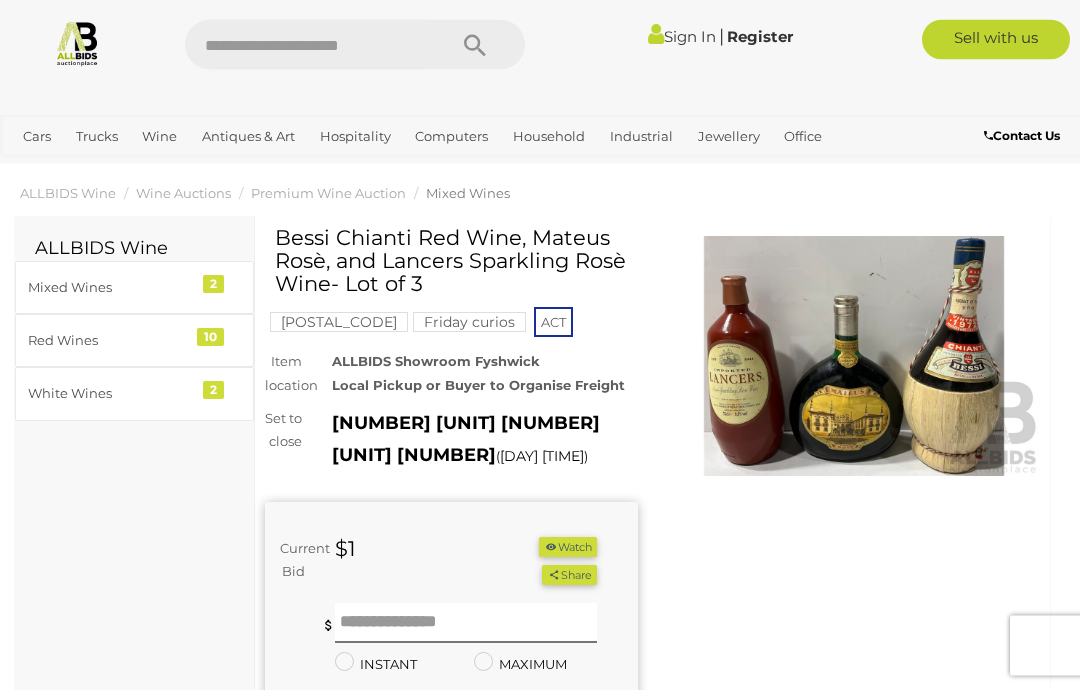 scroll, scrollTop: 0, scrollLeft: 0, axis: both 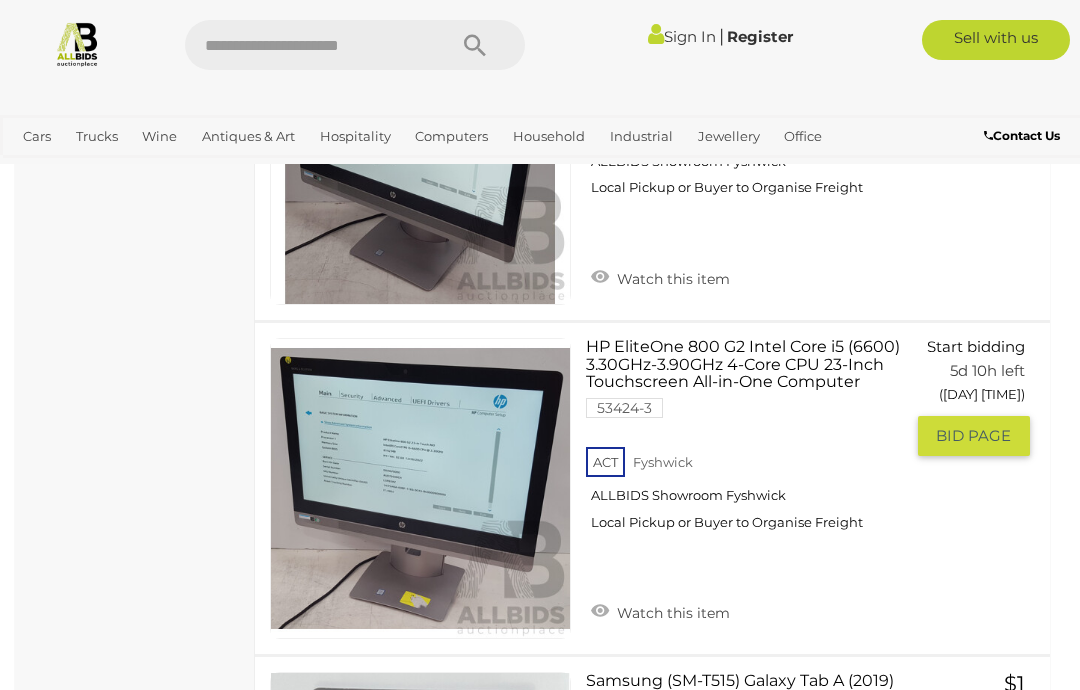 click on "[STATE]
[CITY]
[BUSINESS_NAME]
Local Pickup or Buyer to Organise Freight" at bounding box center (744, 494) 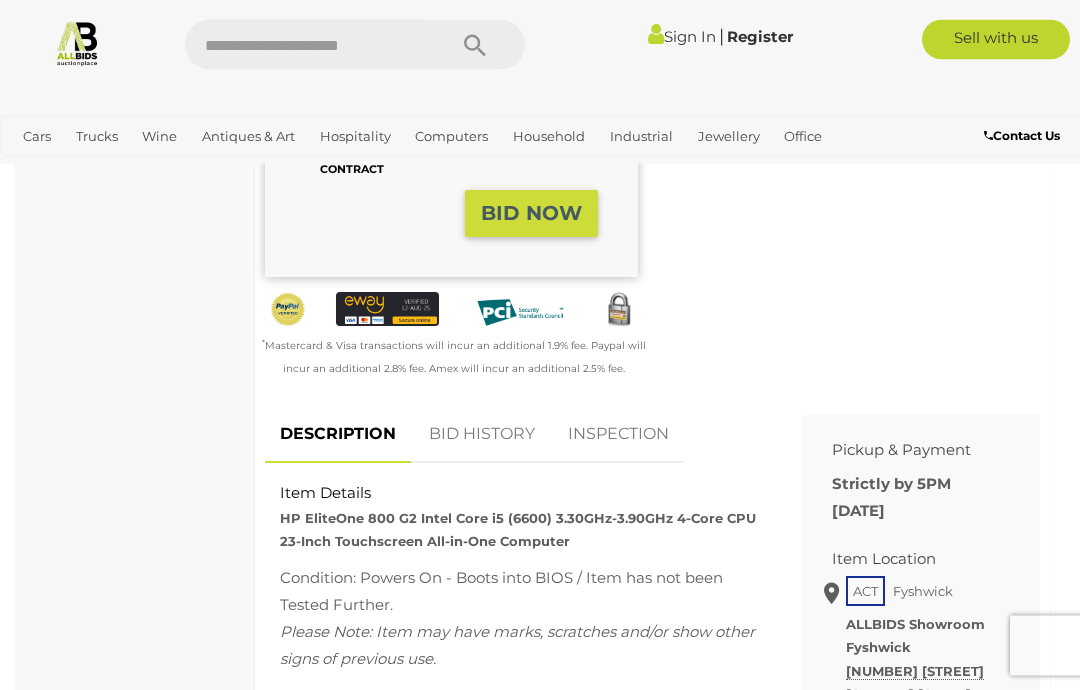 scroll, scrollTop: 590, scrollLeft: 0, axis: vertical 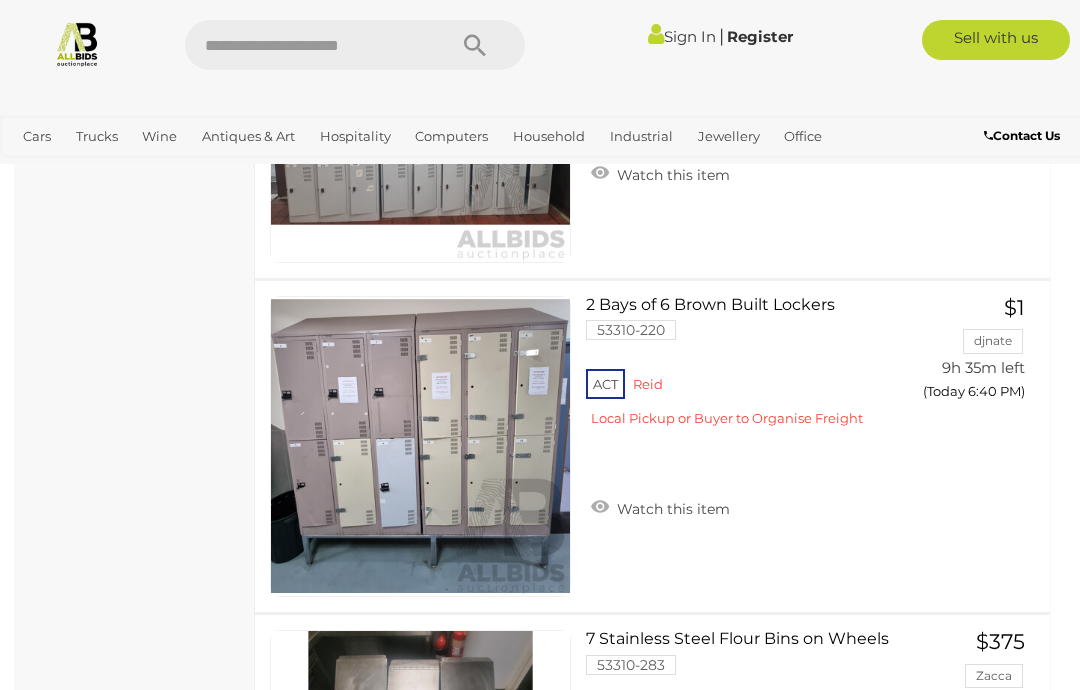 click on "View All Trucks  Auctions" at bounding box center [0, 0] 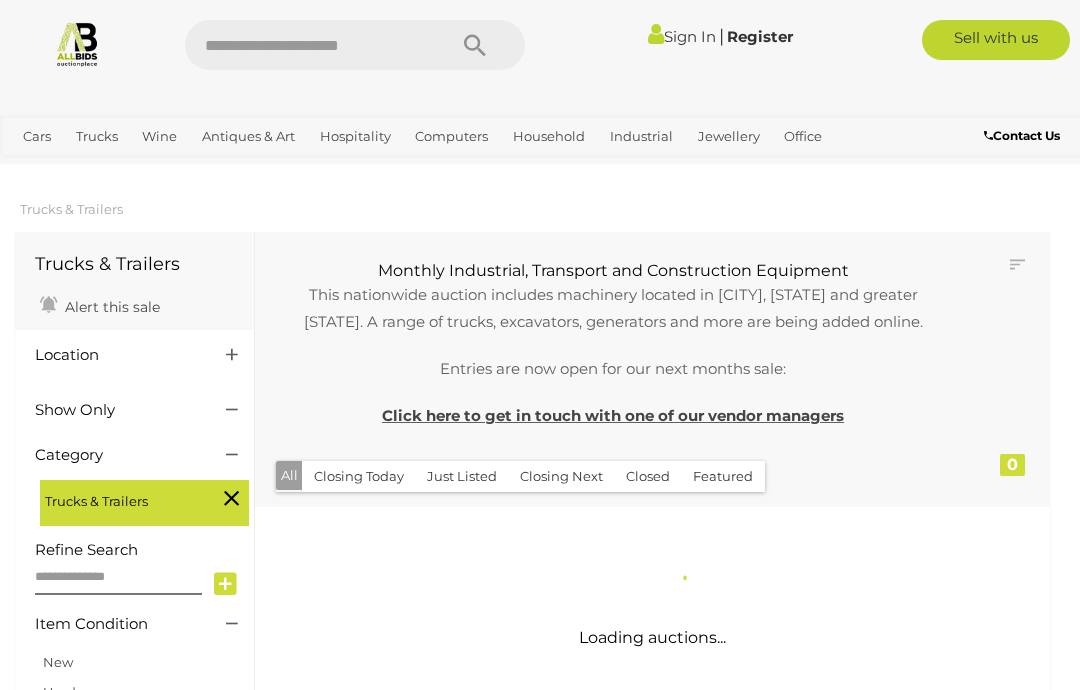 scroll, scrollTop: 0, scrollLeft: 0, axis: both 